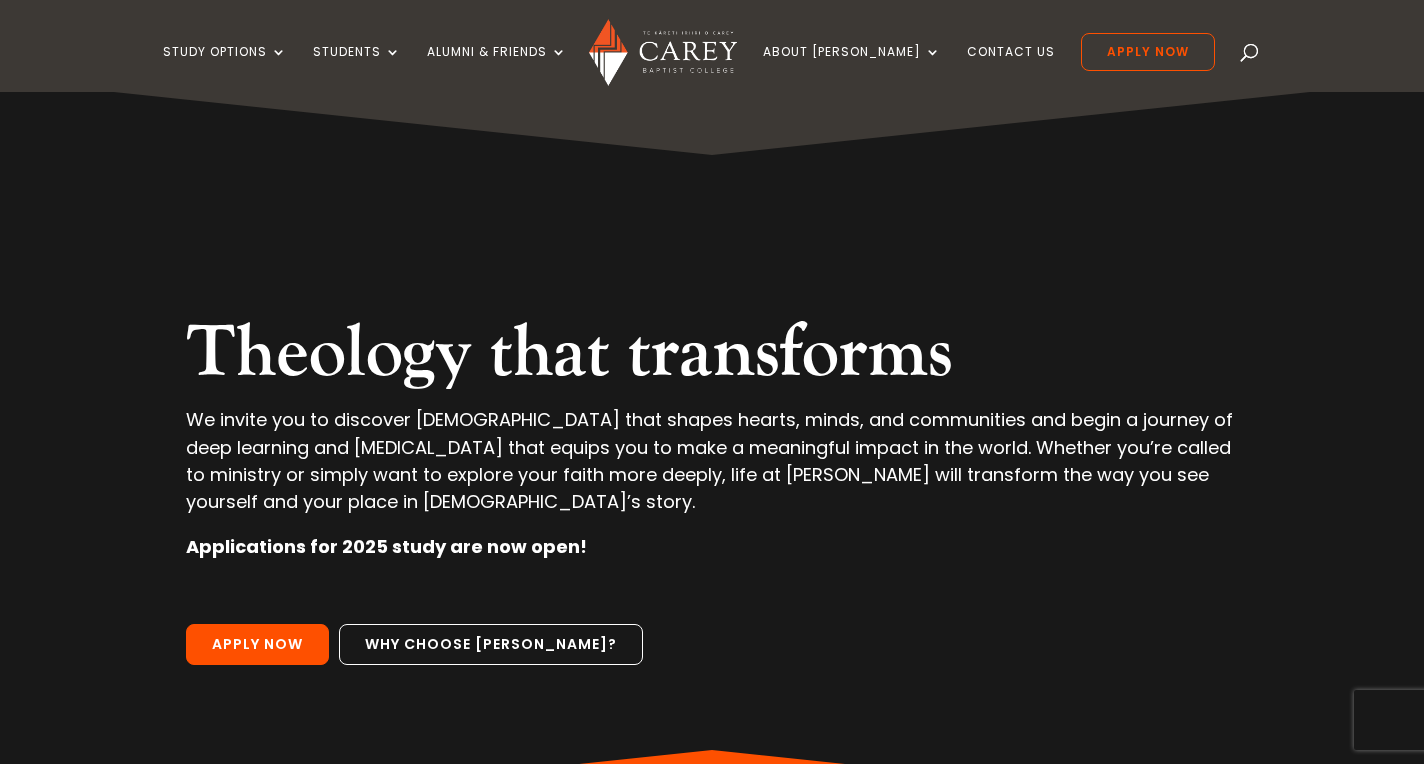 scroll, scrollTop: 0, scrollLeft: 0, axis: both 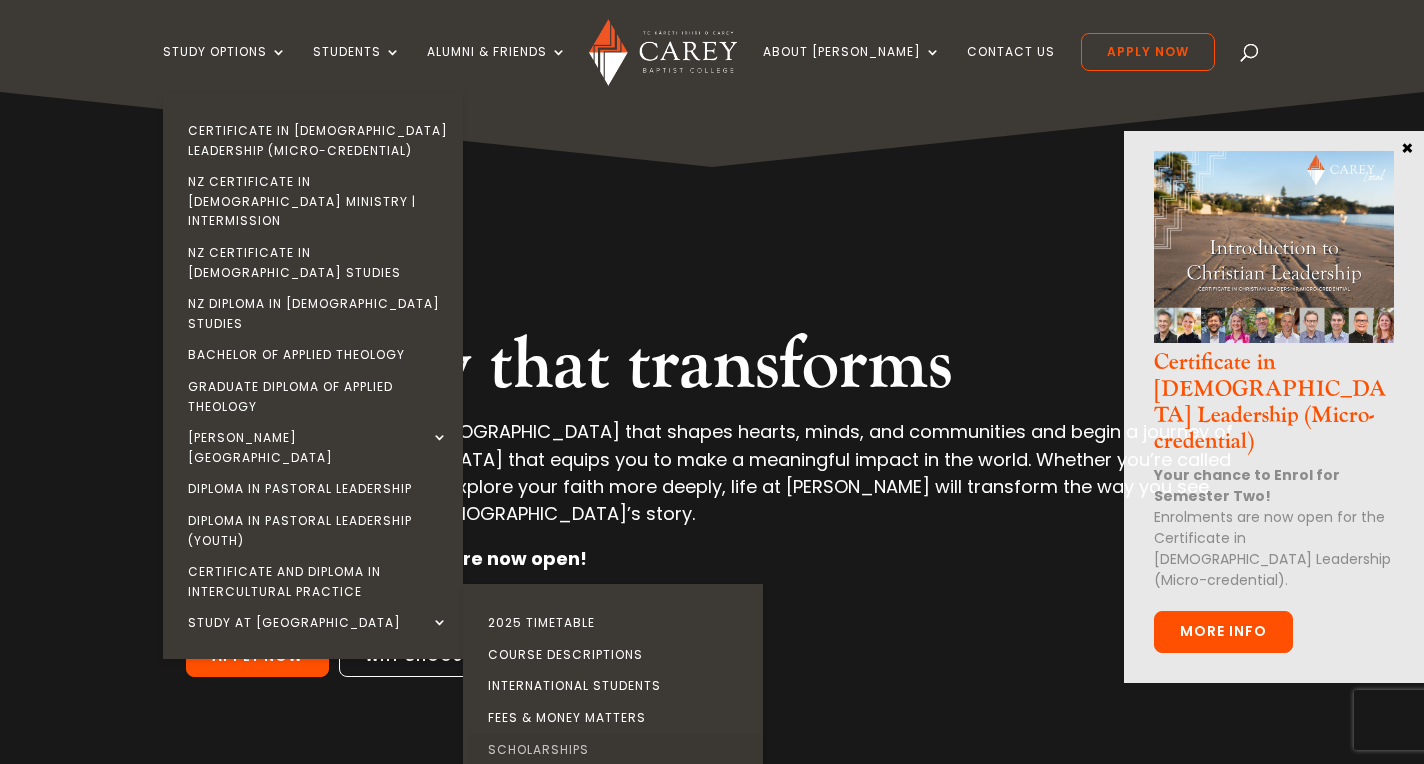 click on "Scholarships" at bounding box center [618, 750] 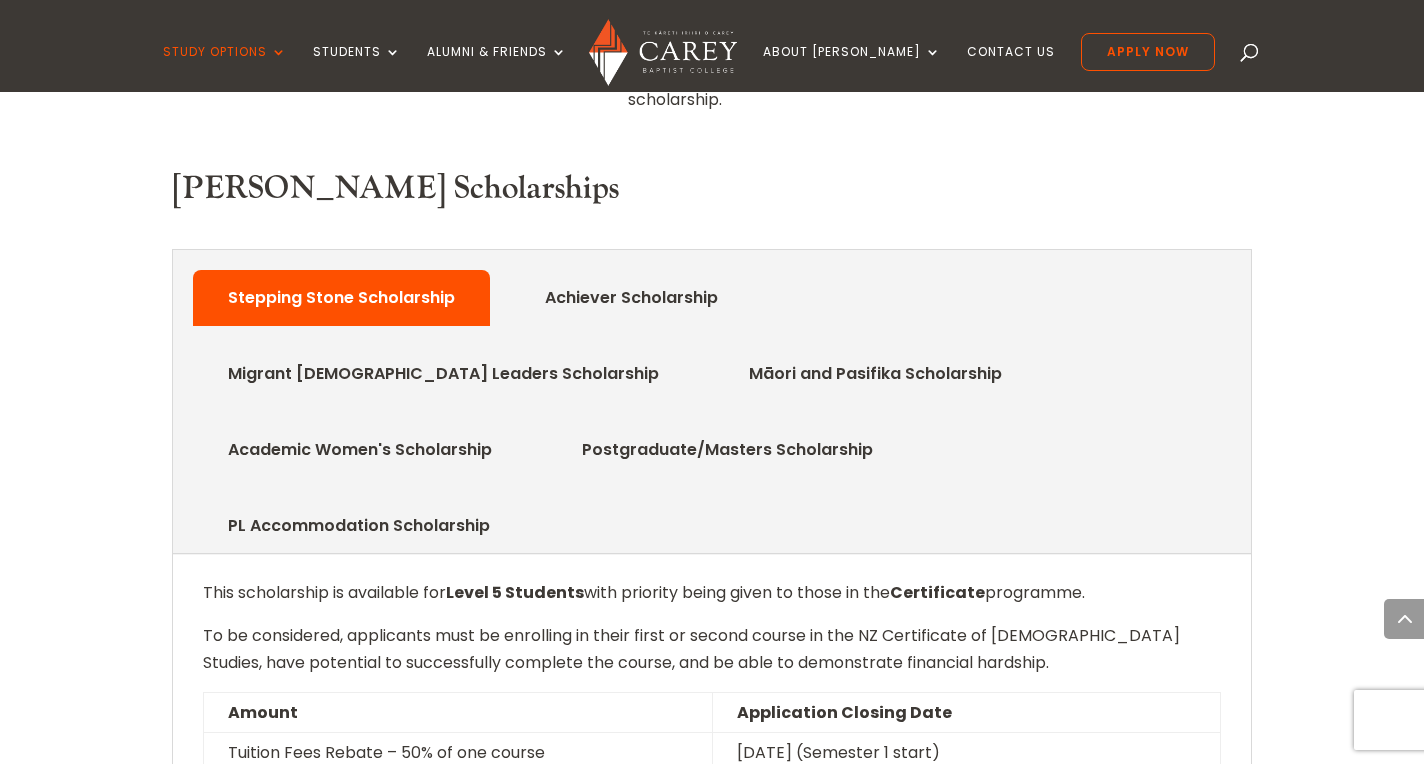 scroll, scrollTop: 946, scrollLeft: 0, axis: vertical 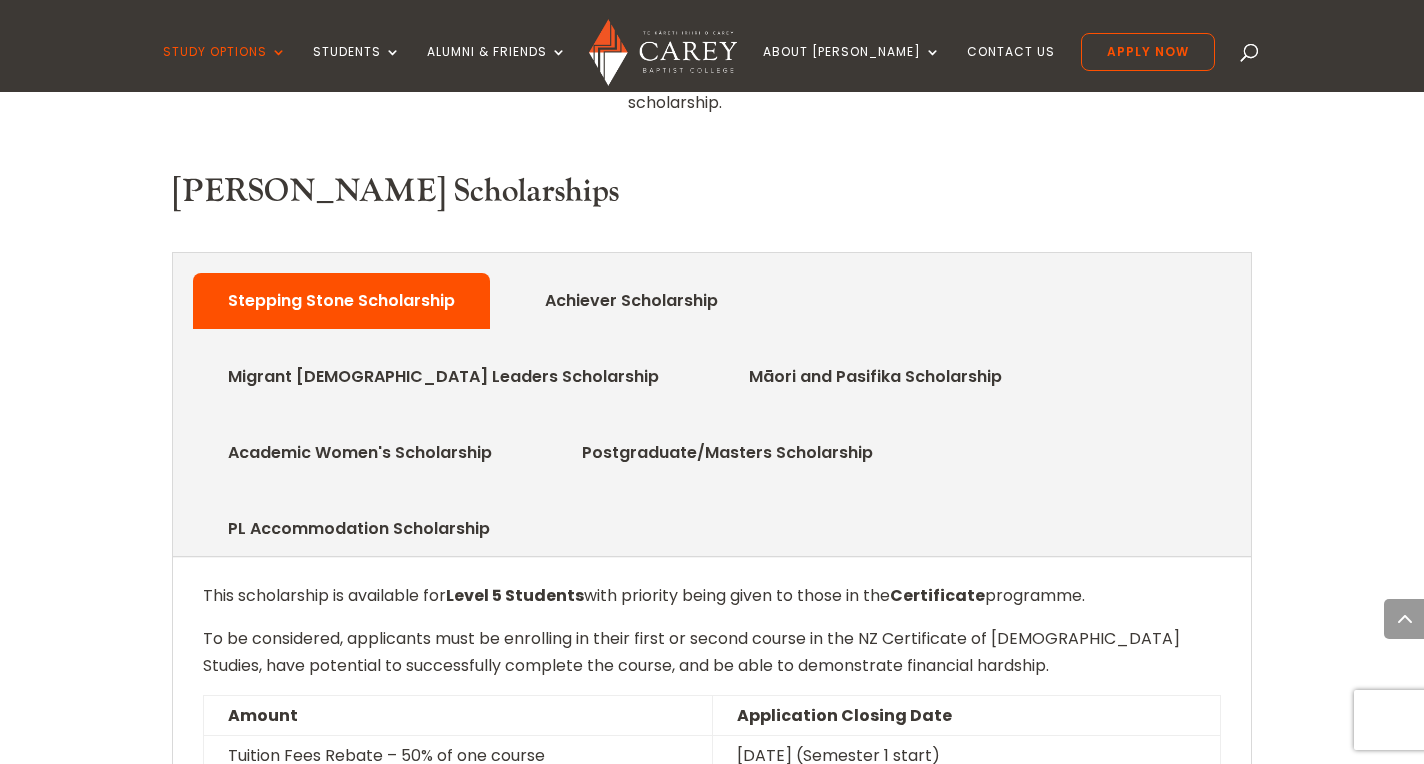 click on "Achiever Scholarship" at bounding box center [631, 301] 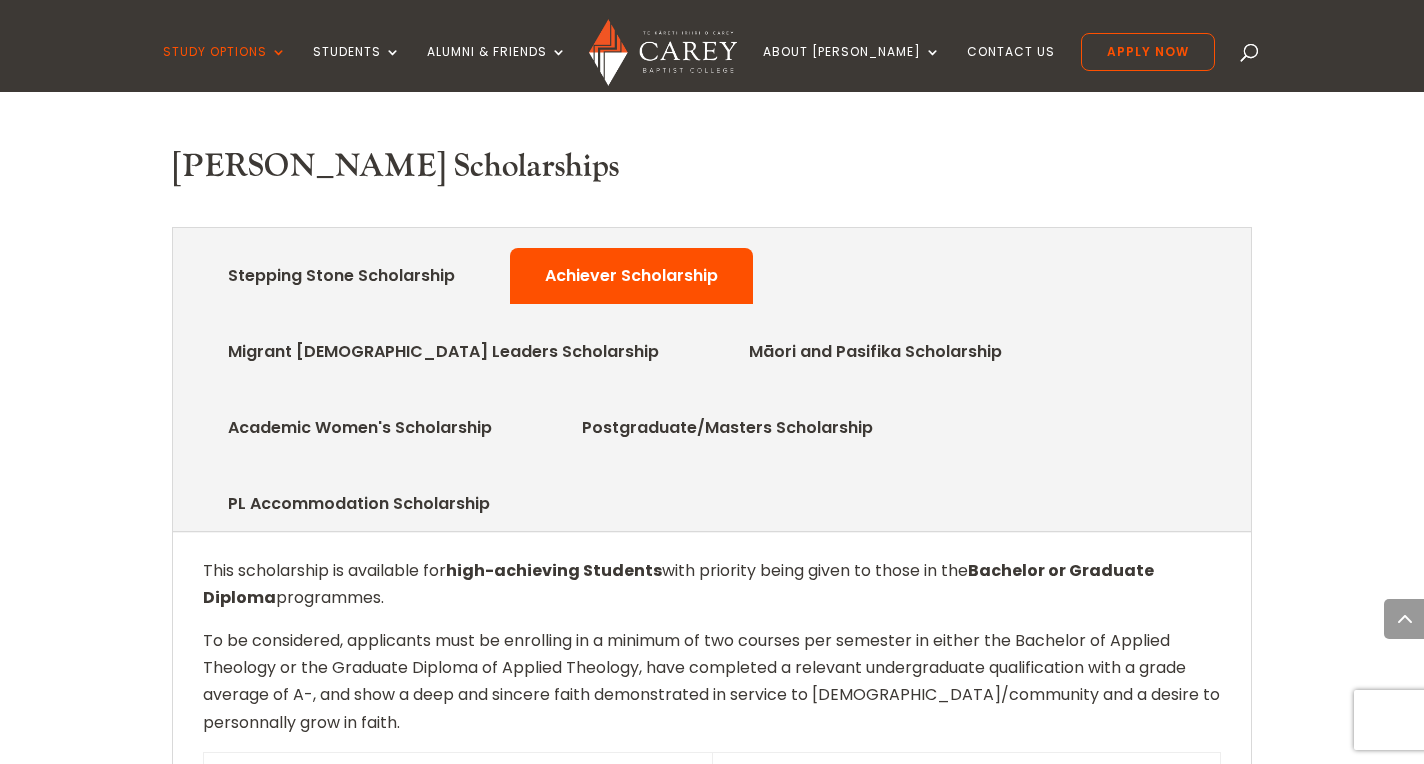 scroll, scrollTop: 962, scrollLeft: 0, axis: vertical 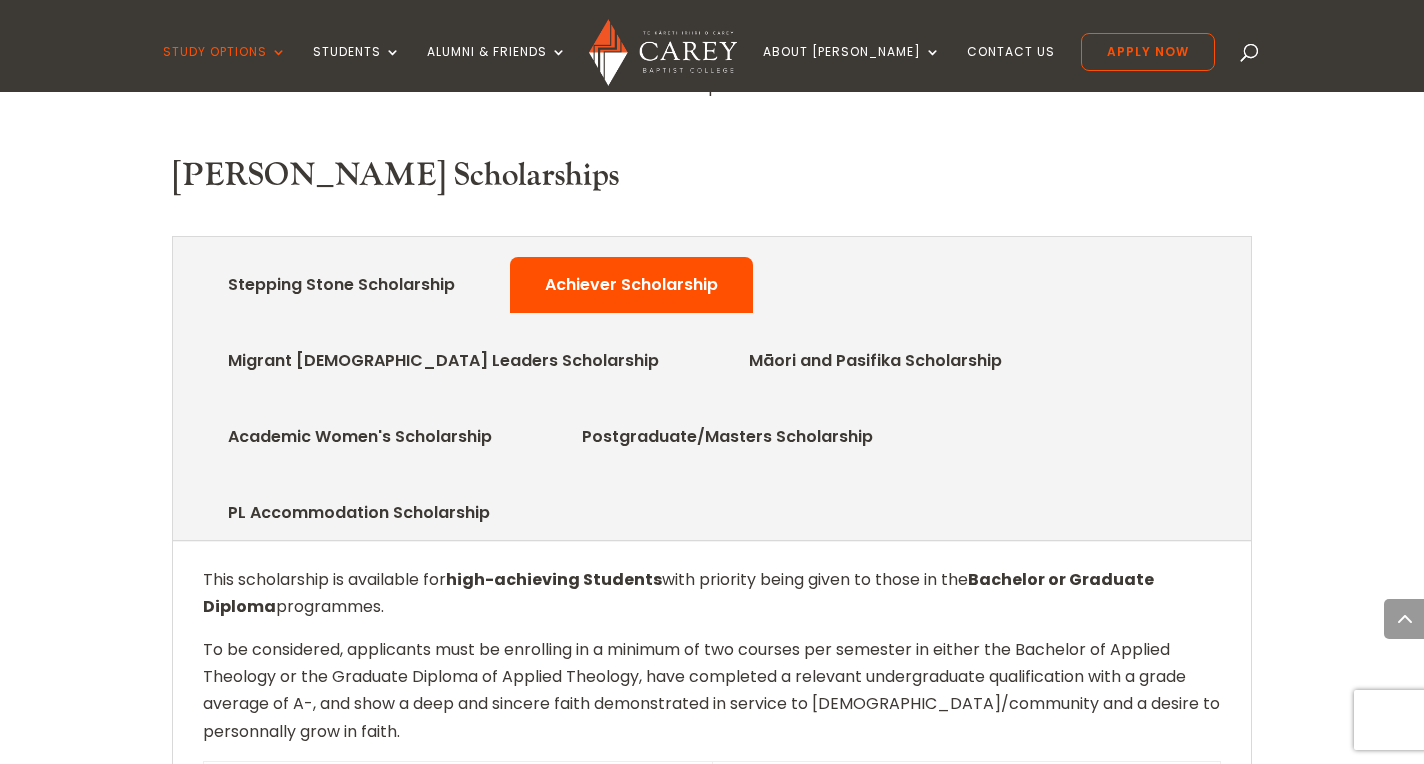 click on "PL Accommodation Scholarship" at bounding box center [359, 513] 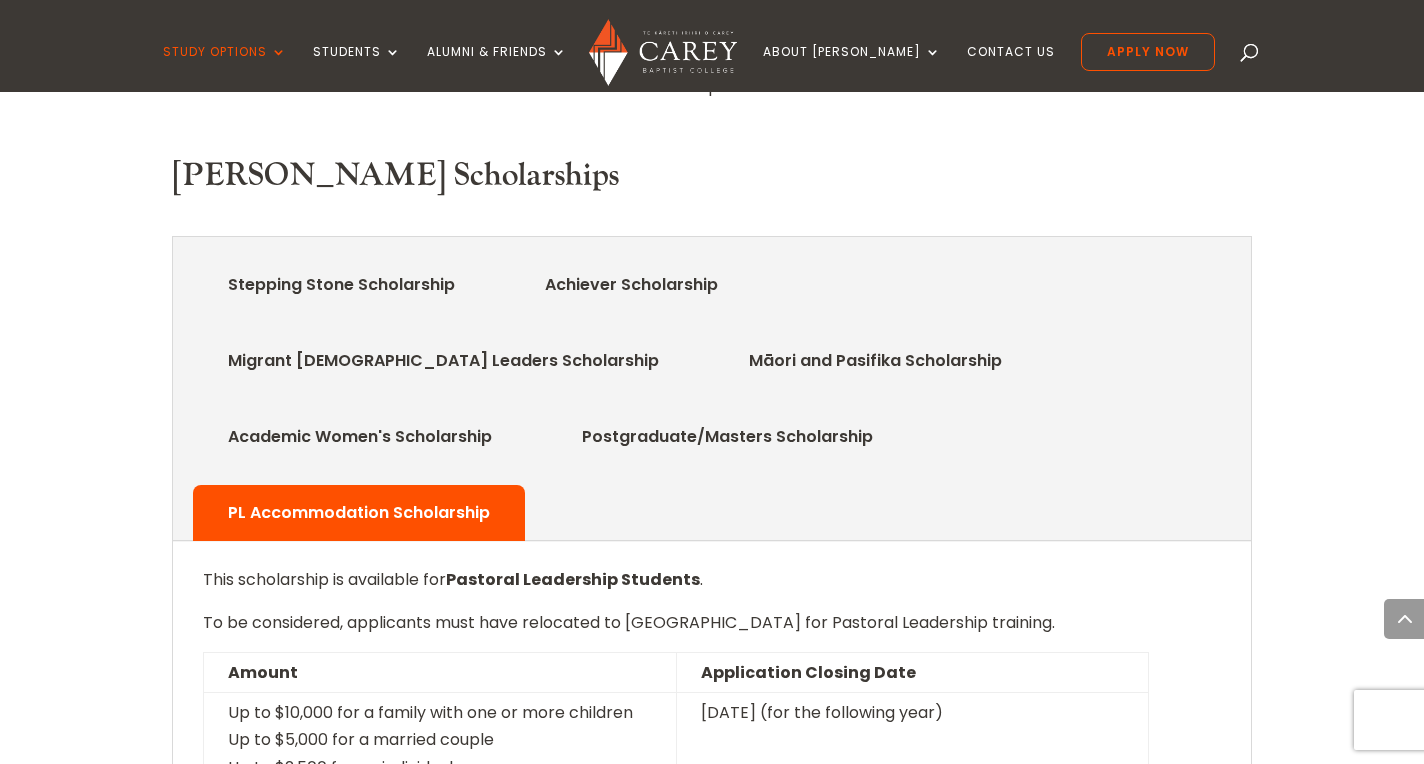click on "Achiever Scholarship" at bounding box center [631, 285] 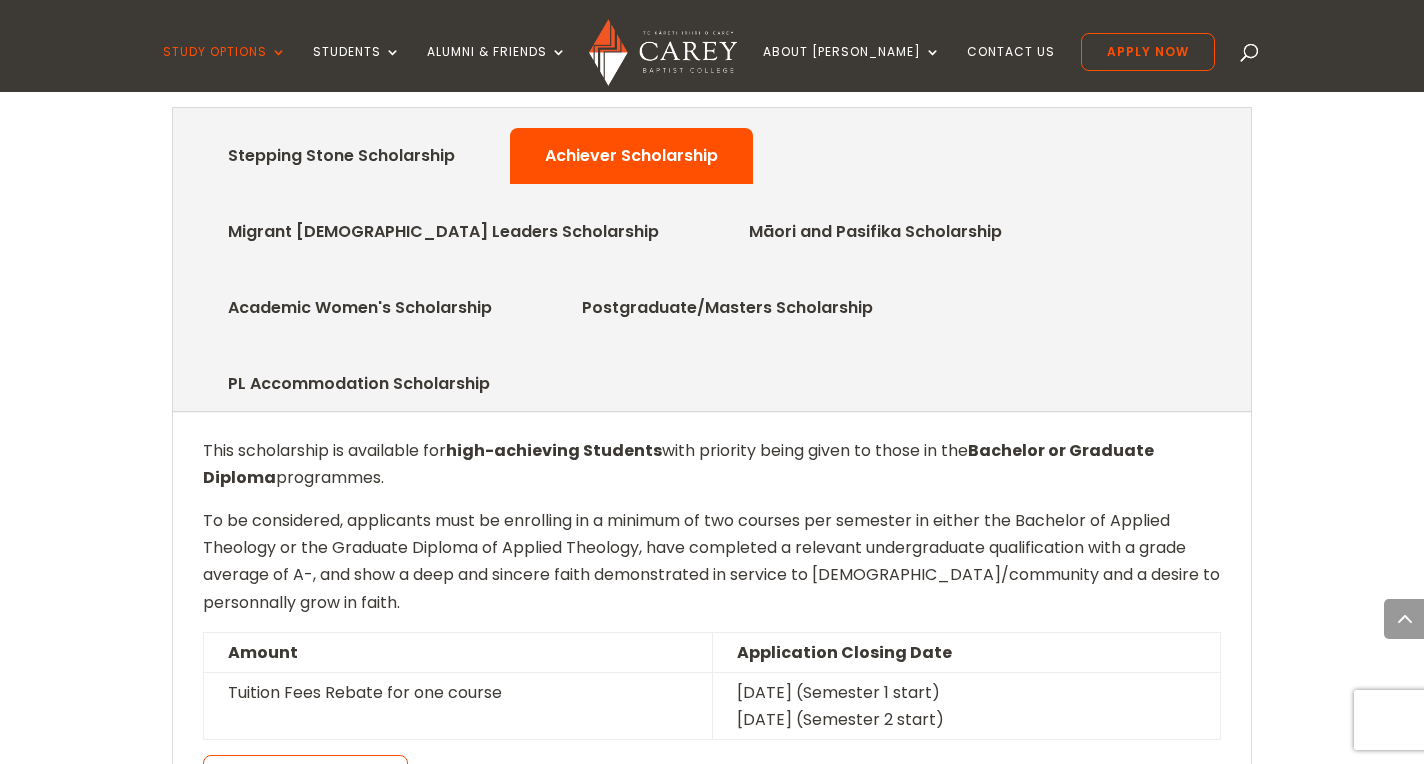 scroll, scrollTop: 1168, scrollLeft: 0, axis: vertical 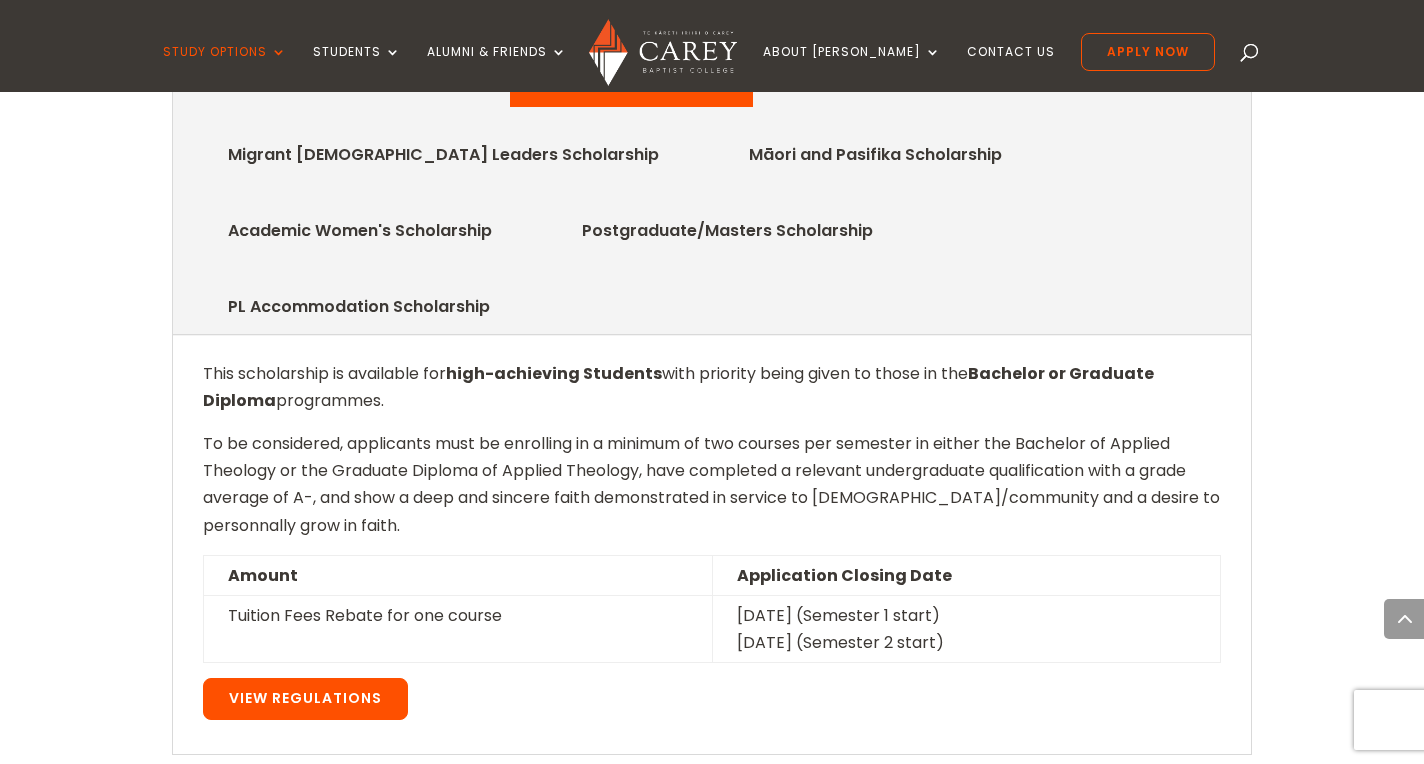 click on "View Regulations" 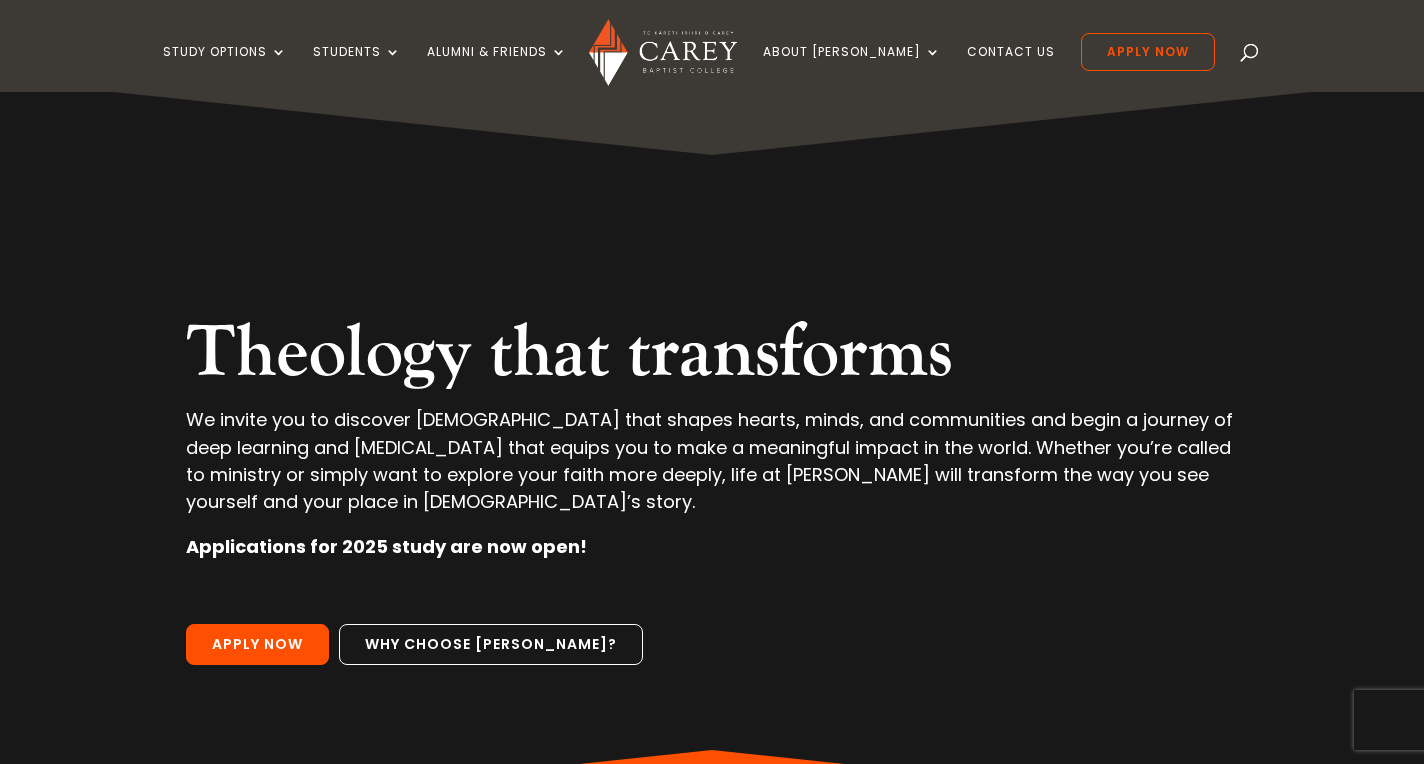 scroll, scrollTop: 0, scrollLeft: 0, axis: both 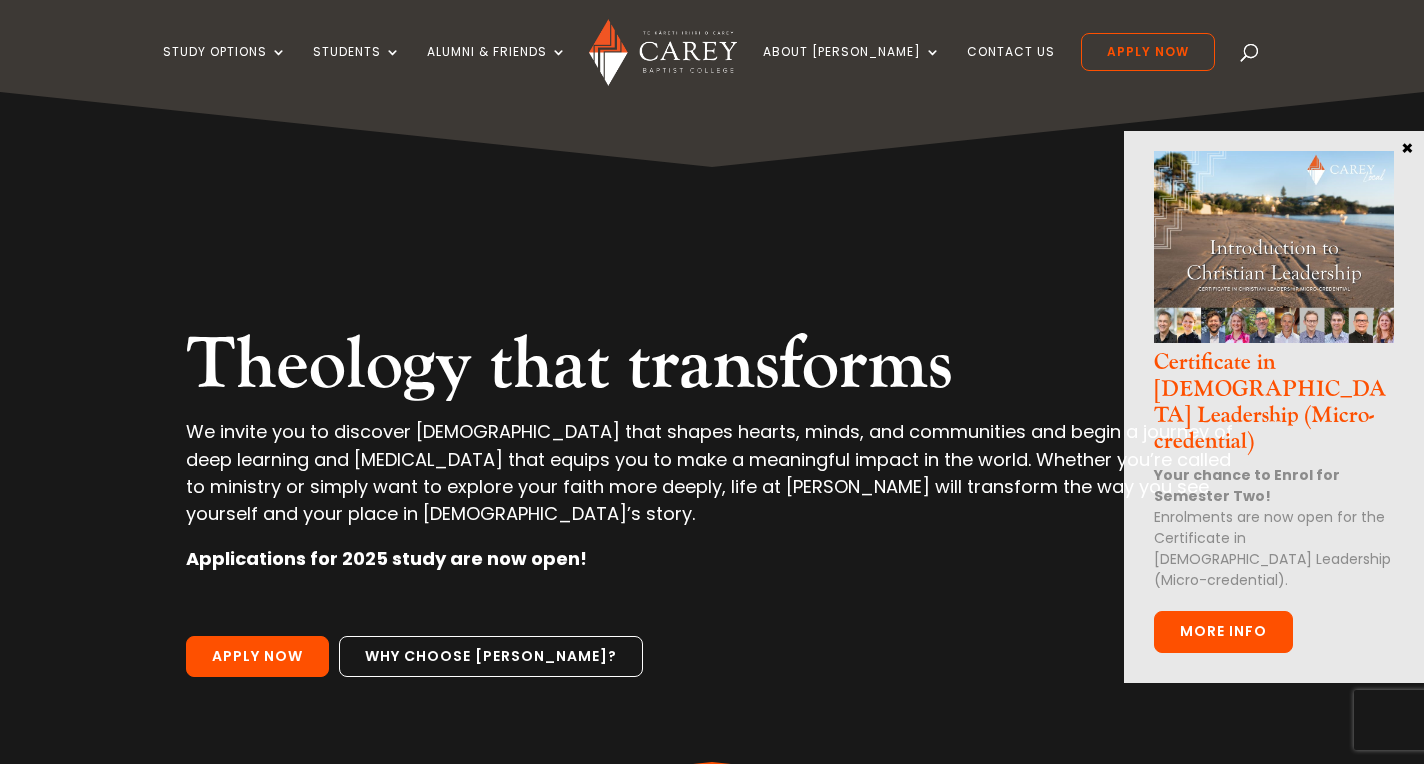click on "×" at bounding box center (1407, 147) 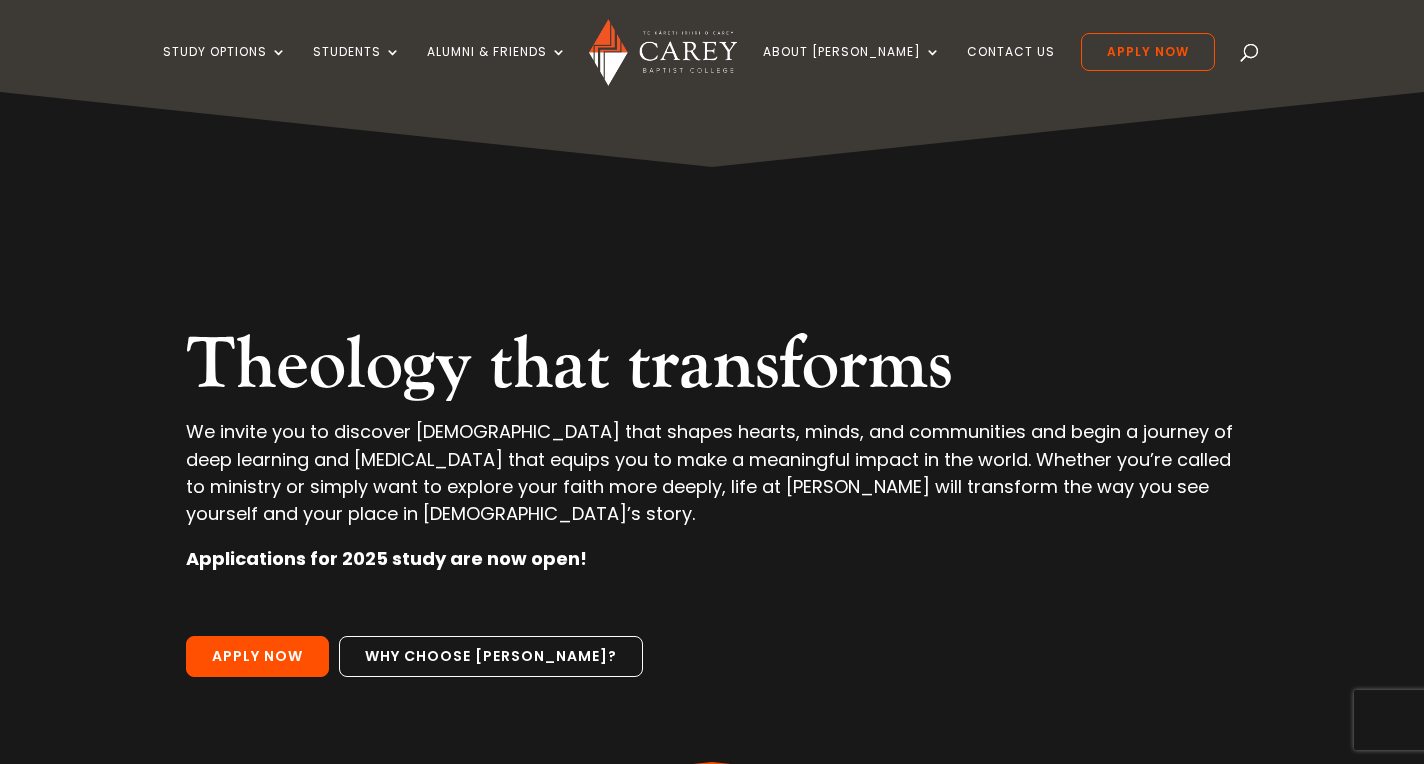 click at bounding box center (1250, 56) 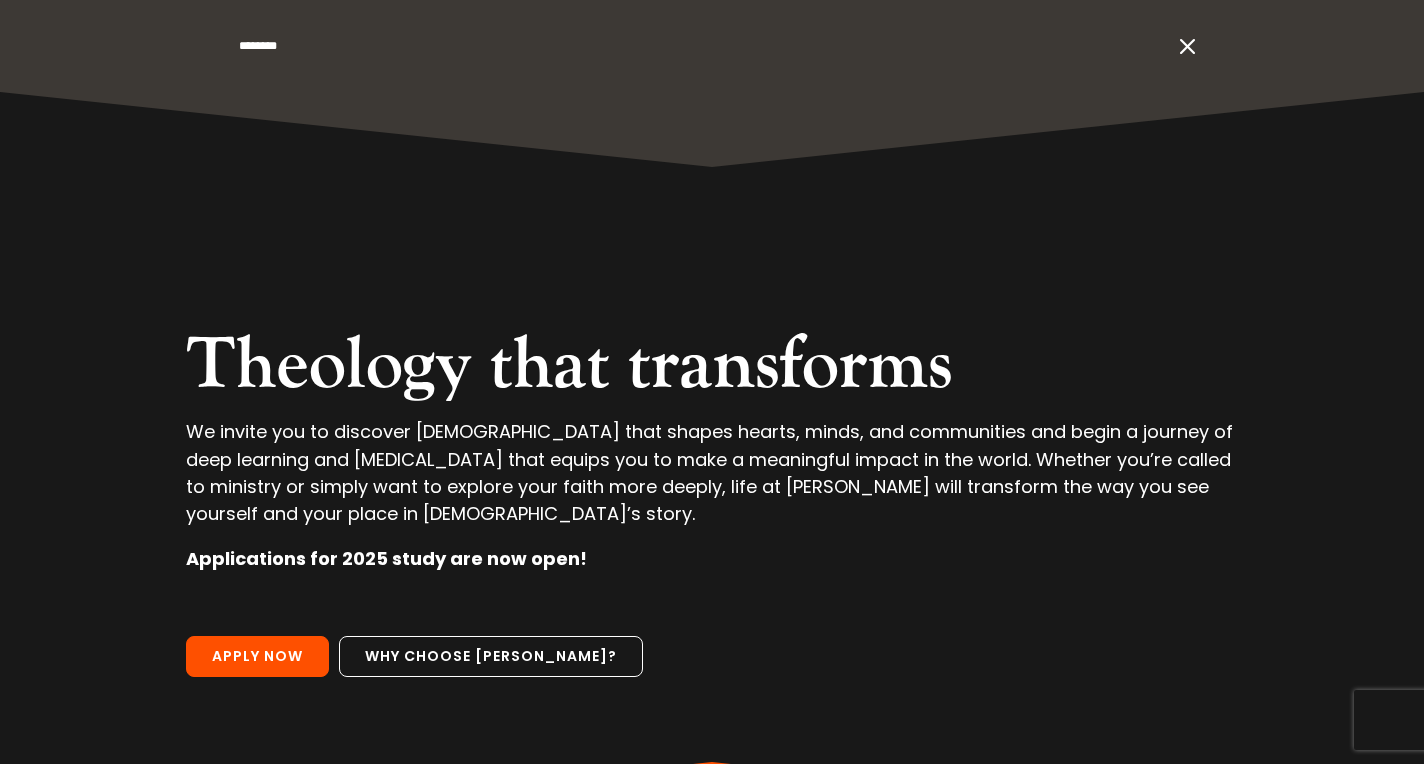 type on "********" 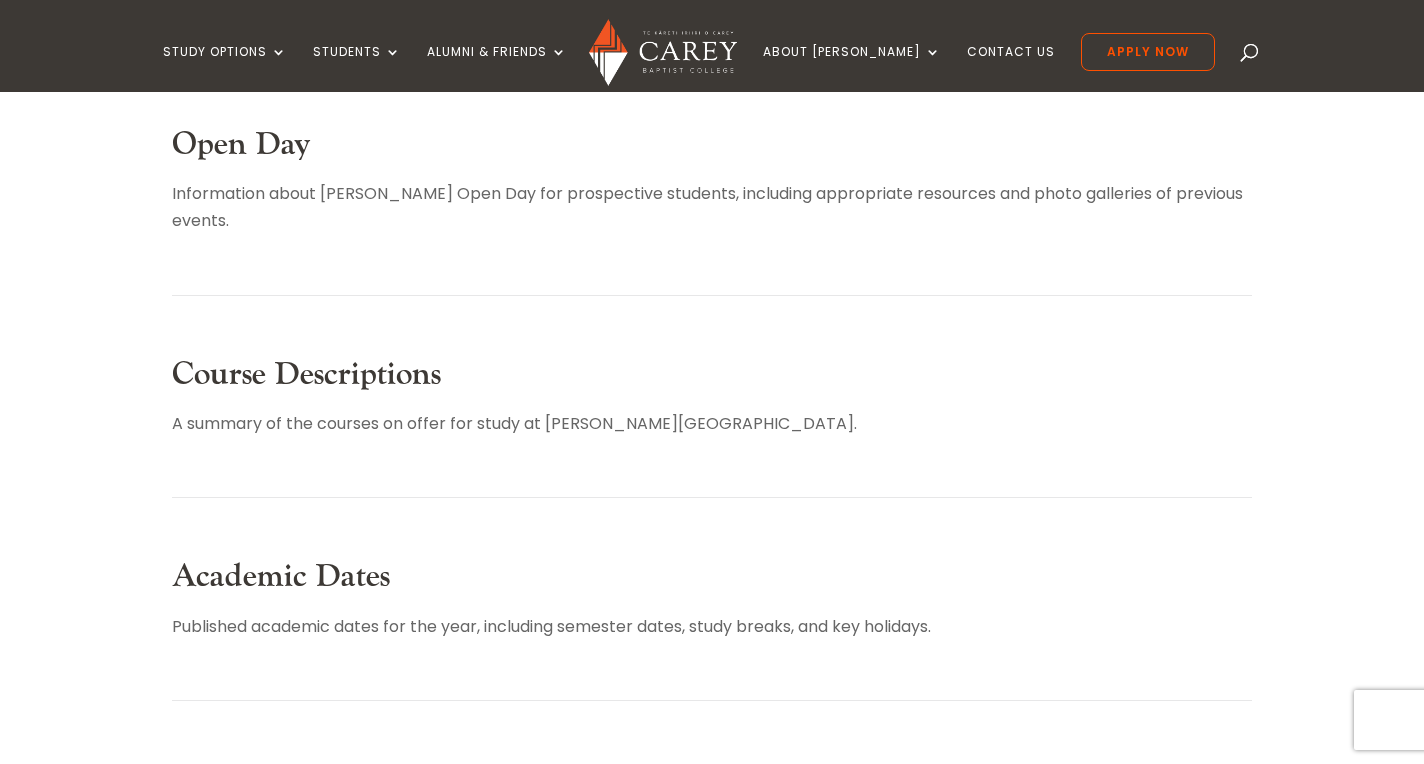 scroll, scrollTop: 468, scrollLeft: 0, axis: vertical 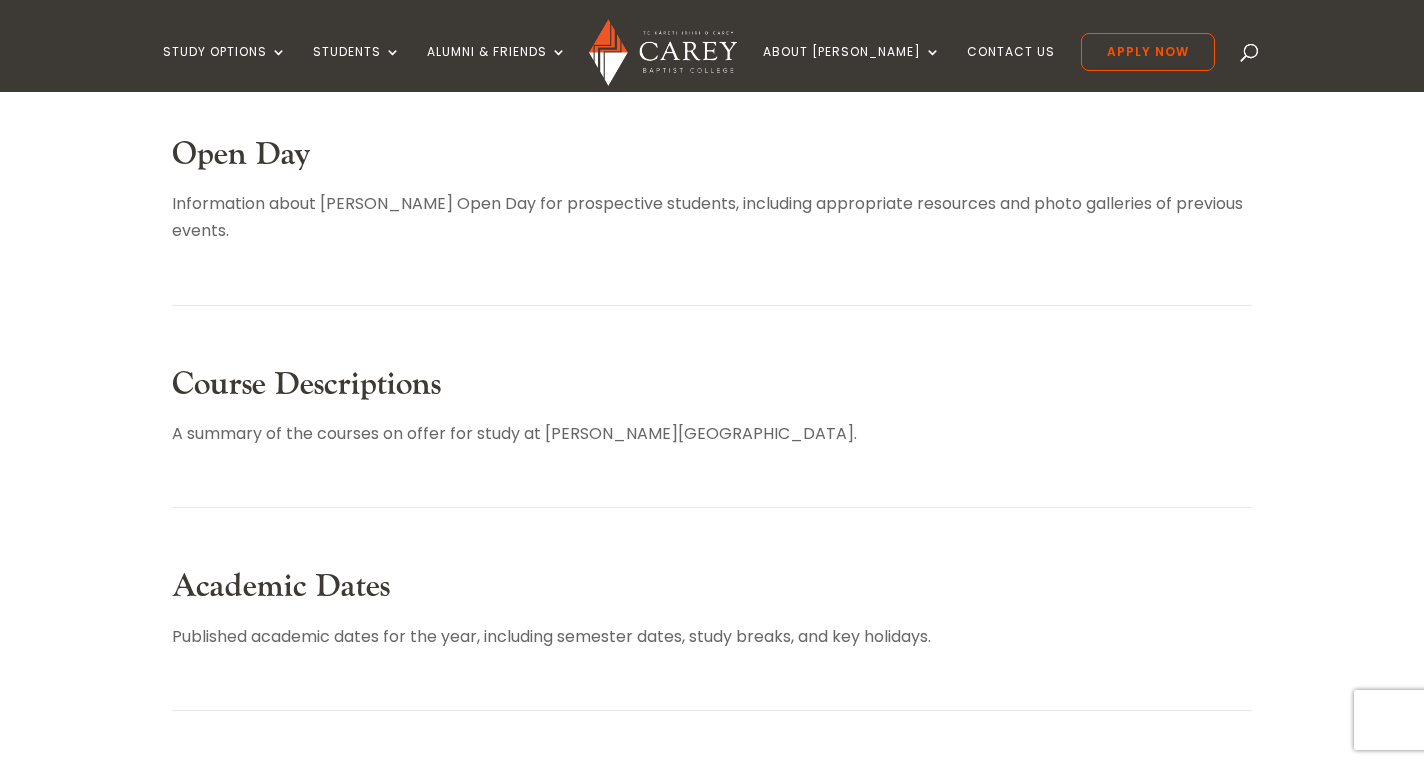 click on "Open Day" at bounding box center (241, 154) 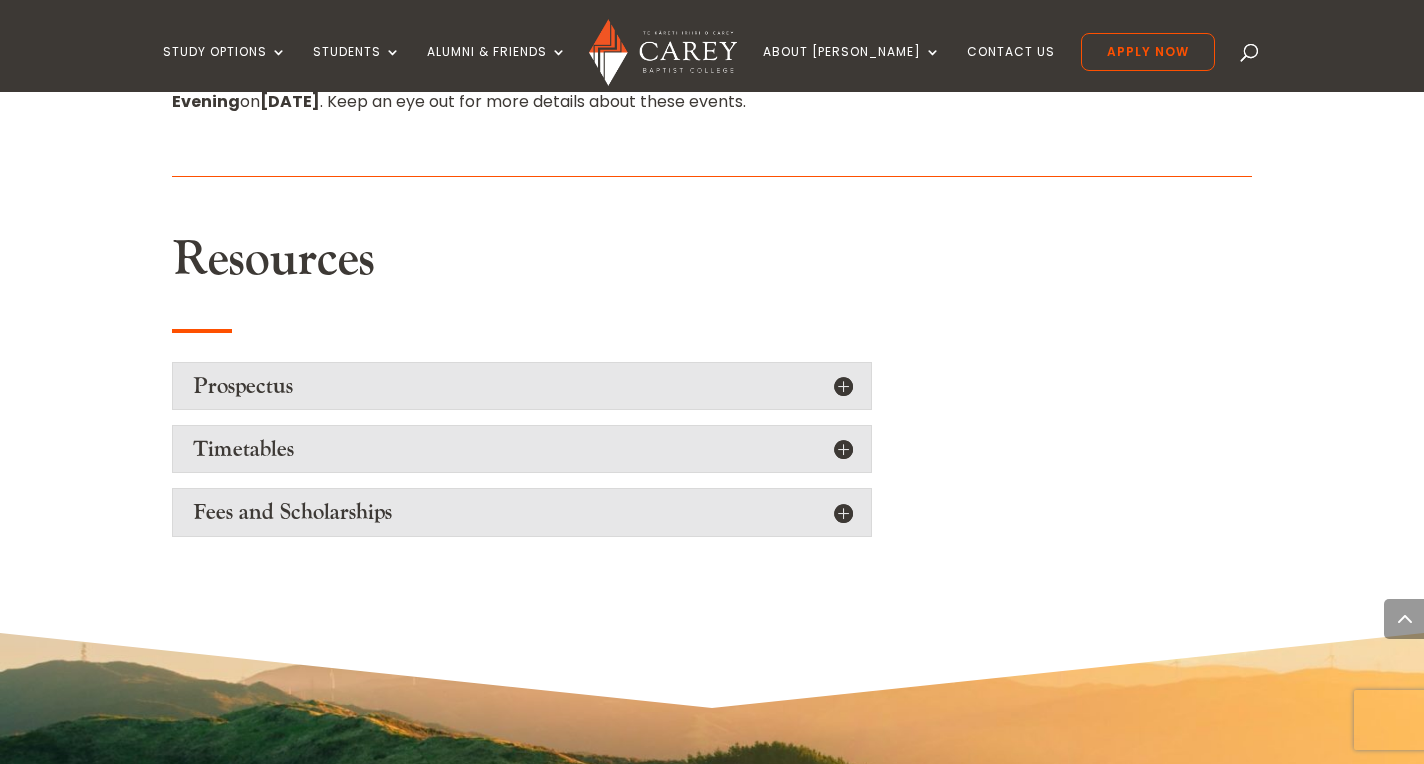 scroll, scrollTop: 939, scrollLeft: 0, axis: vertical 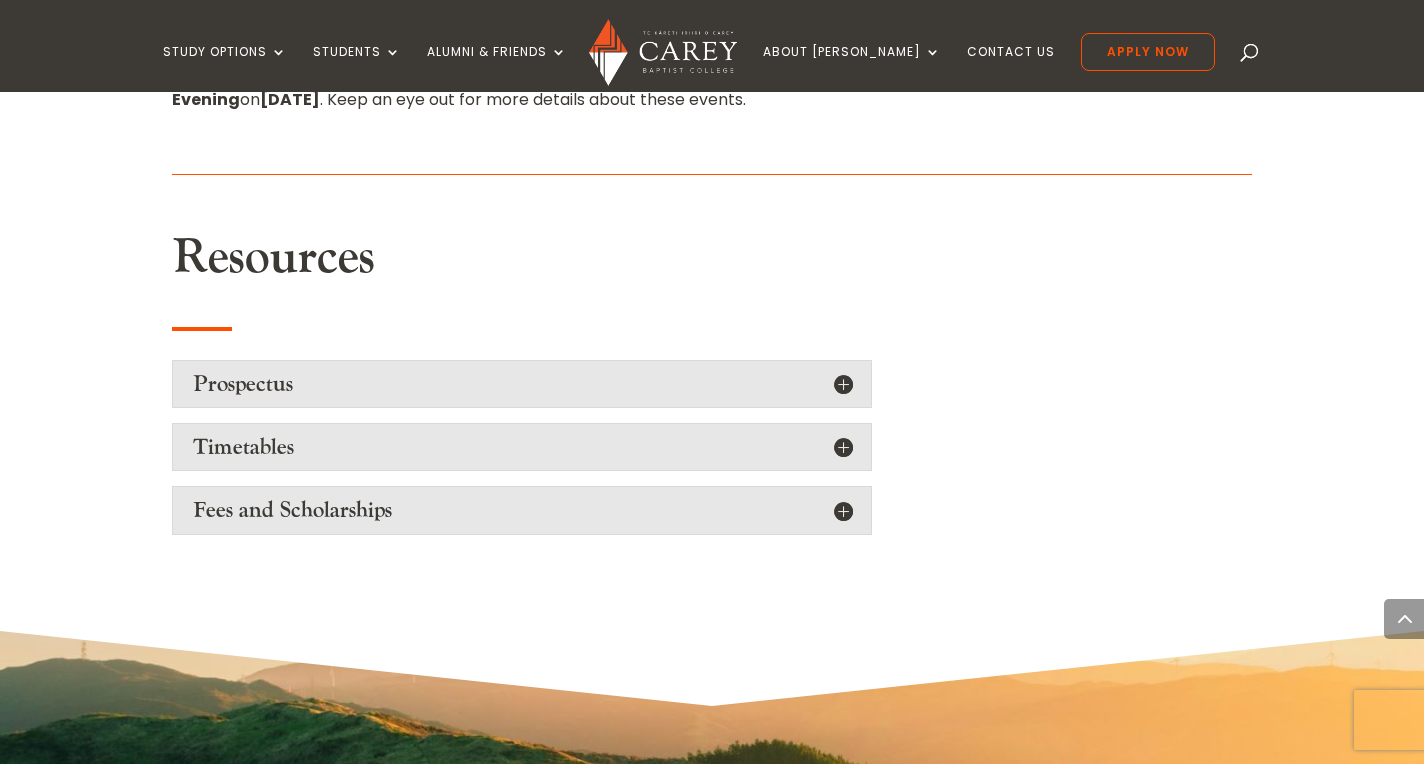 click on "Prospectus" at bounding box center [522, 384] 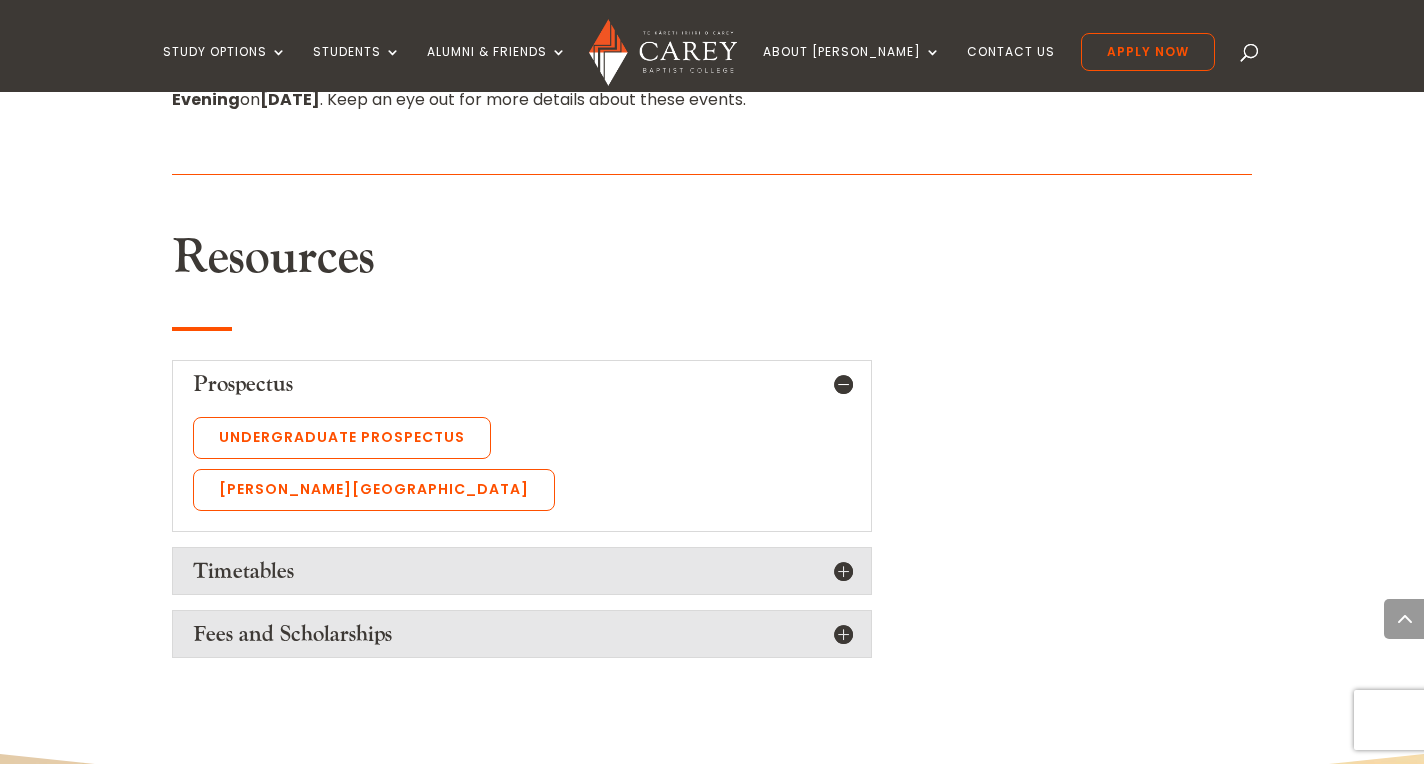 click on "Resources
Prospectus
Undergraduate Prospectus   Carey Graduate School
Timetables
View our 2025 Timetables including on-site, distance, block courses and undergraduate and postgraduate courses.
Undergraduate Timetable   Postgraduate Timetable
Fees and Scholarships
Information on fees can be viewed  here .
Carey has a number of  scholarships  available for students.
If this is your first time studying at a tertiary level you could get your fees paid for through the government’s fees free scheme. Find out more at  www.feesfree.govt.nz" at bounding box center (522, 451) 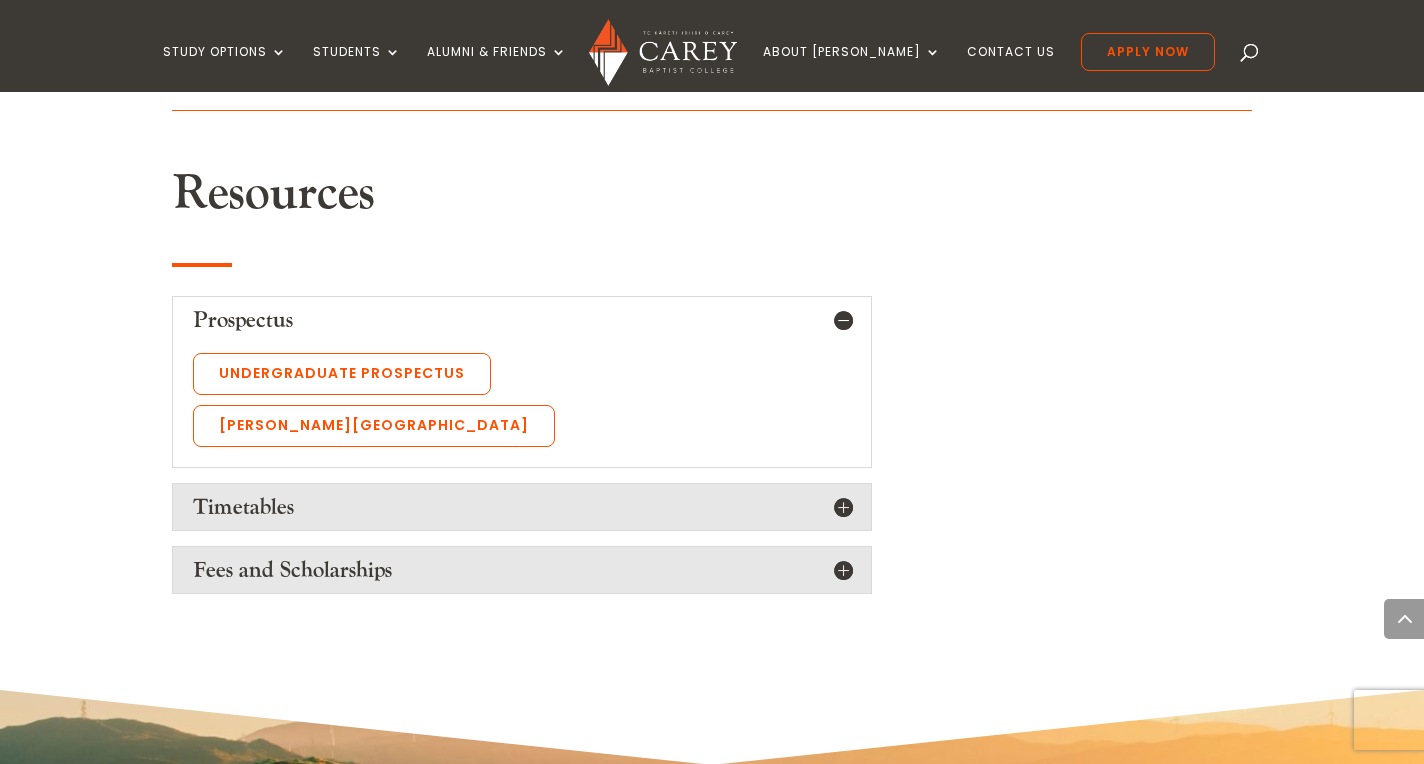 scroll, scrollTop: 1003, scrollLeft: 0, axis: vertical 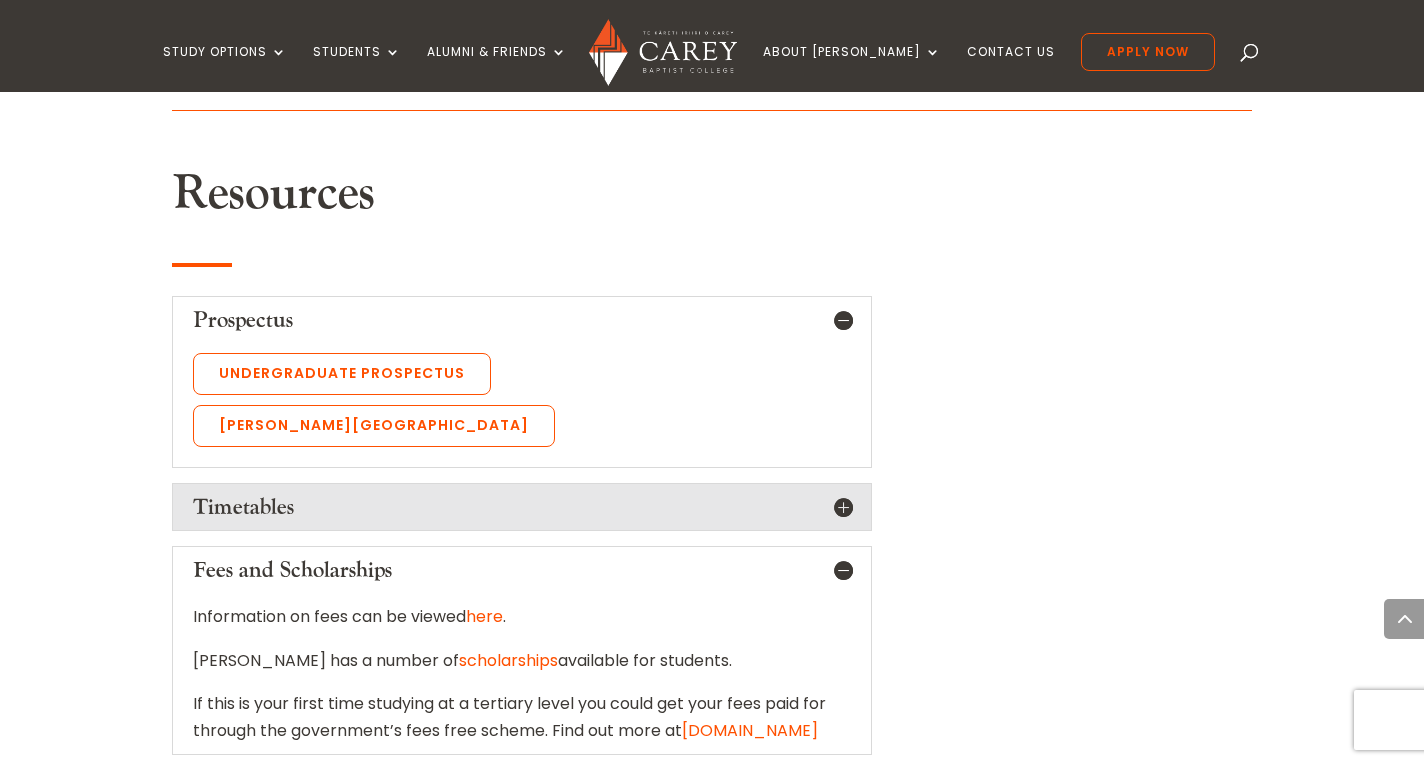 click on "scholarships" at bounding box center (508, 660) 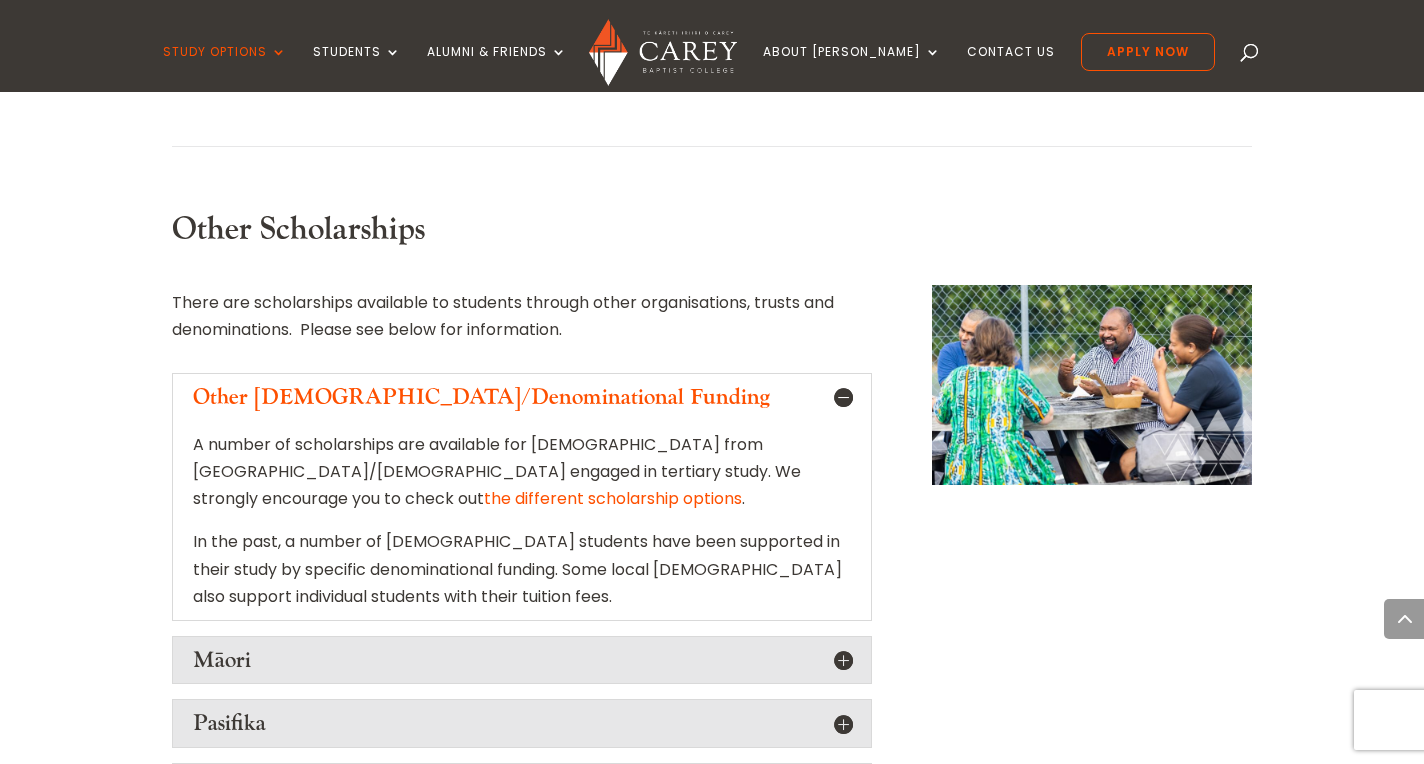 scroll, scrollTop: 1945, scrollLeft: 0, axis: vertical 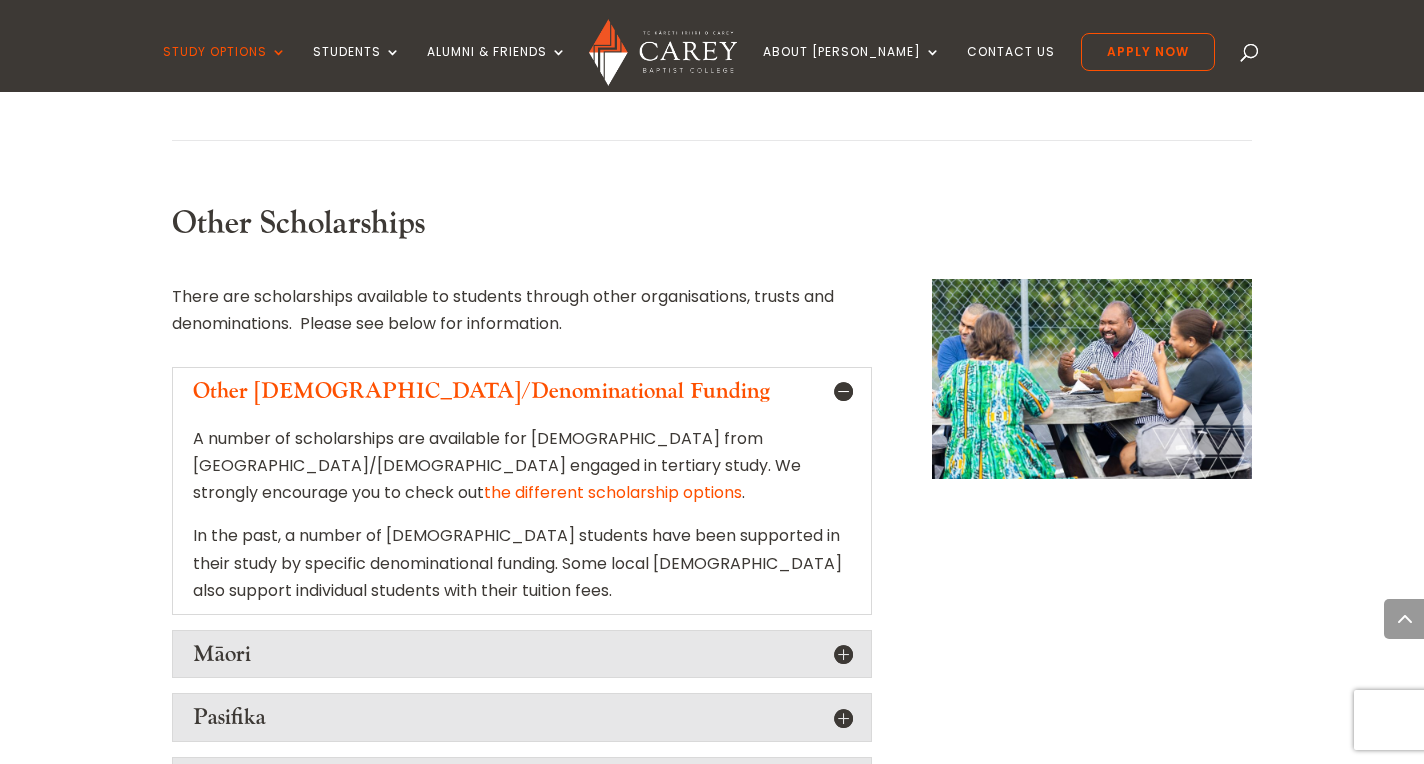 click on "General" at bounding box center [522, 844] 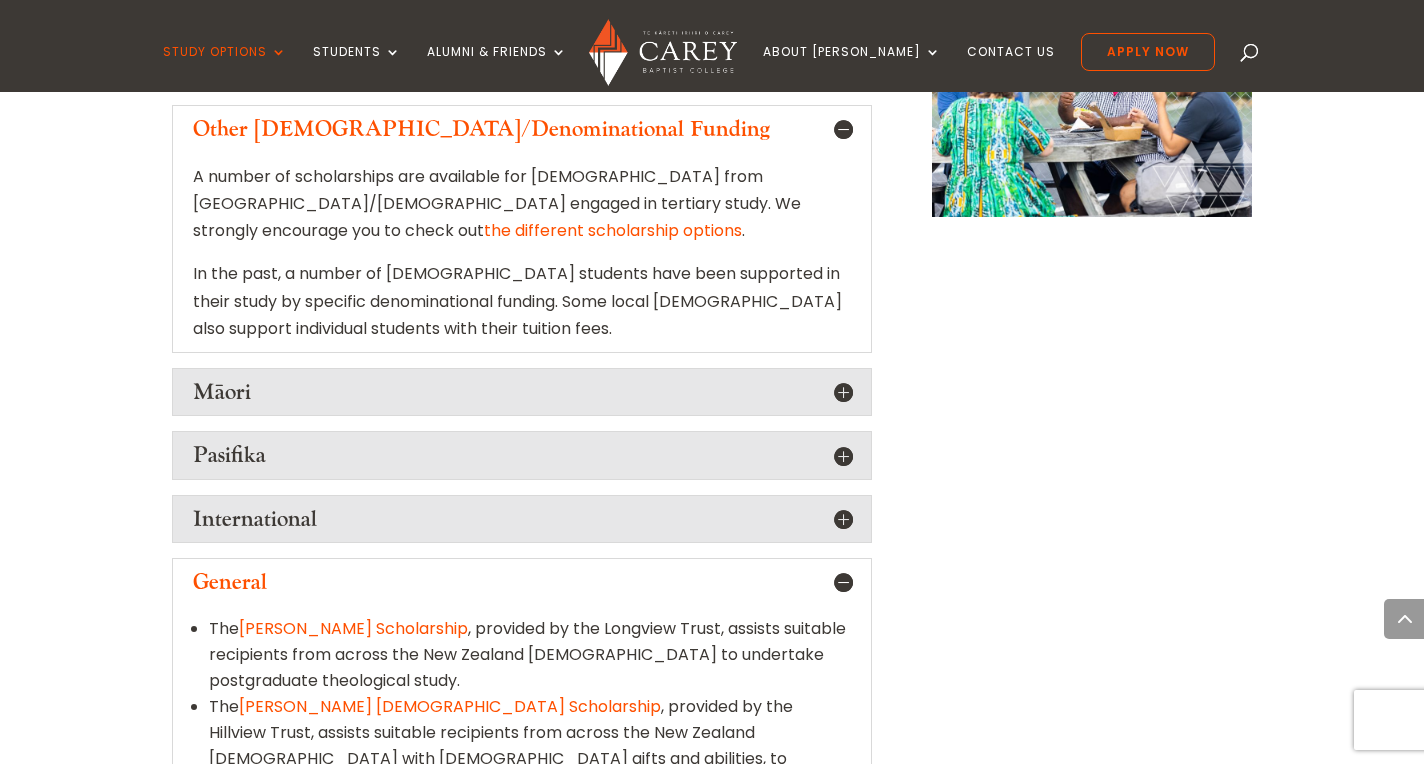 scroll, scrollTop: 2213, scrollLeft: 0, axis: vertical 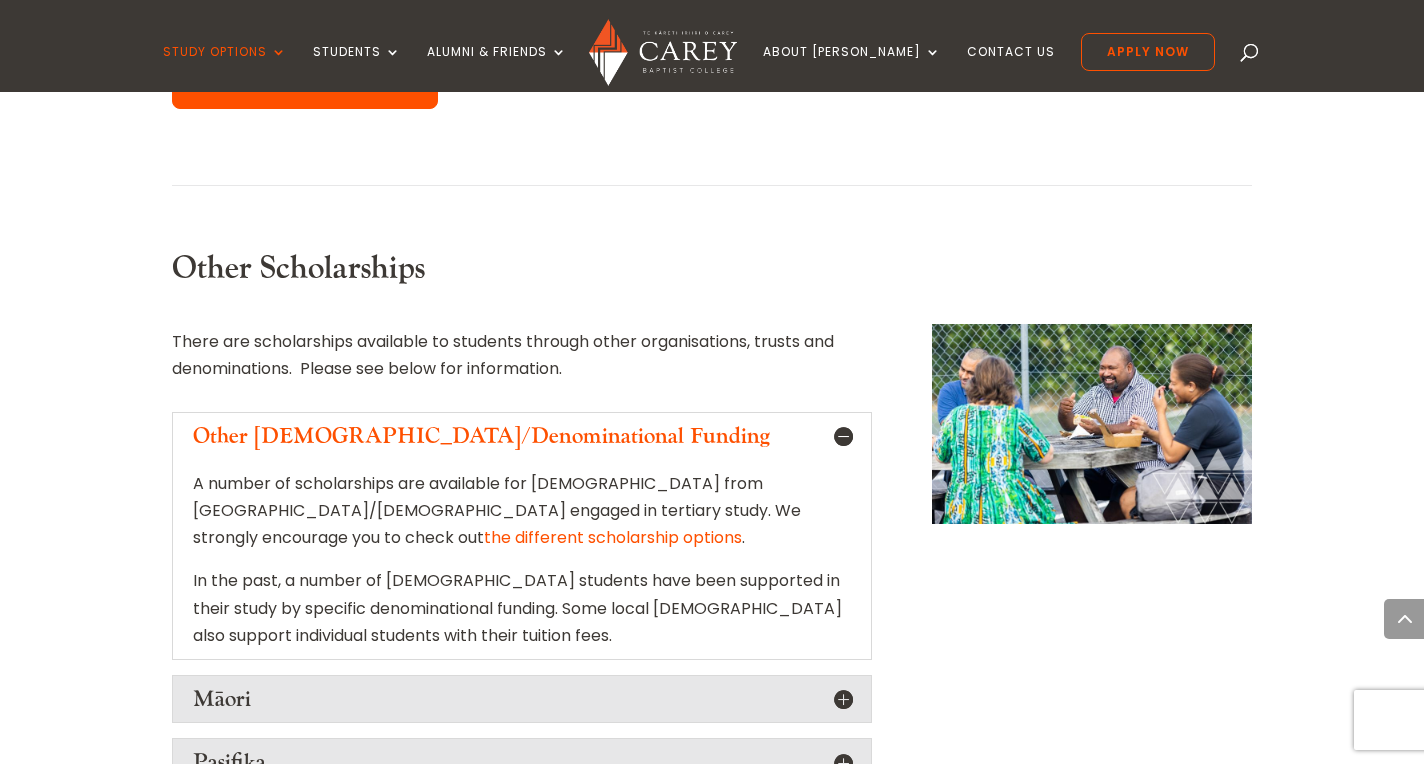 click on "the different scholarship options" at bounding box center [613, 537] 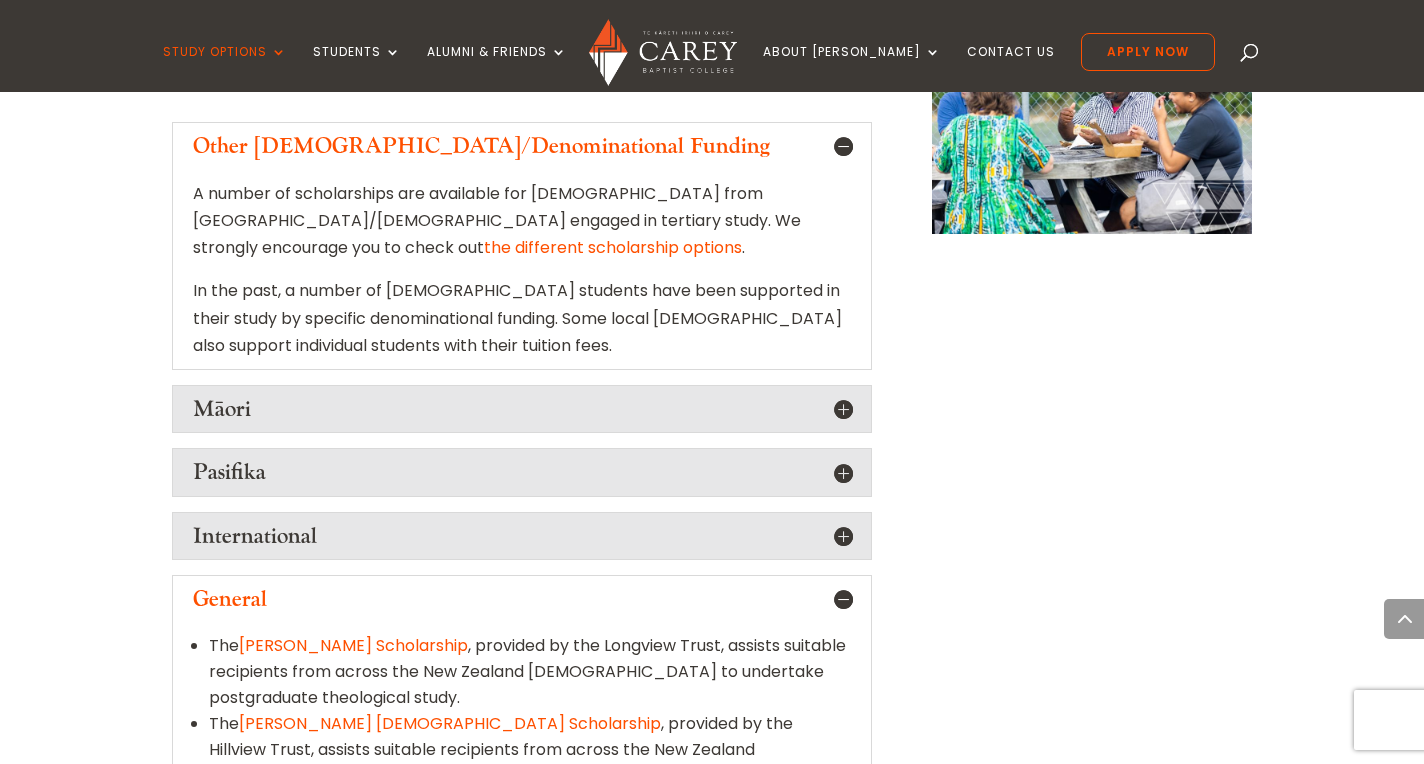 scroll, scrollTop: 2196, scrollLeft: 0, axis: vertical 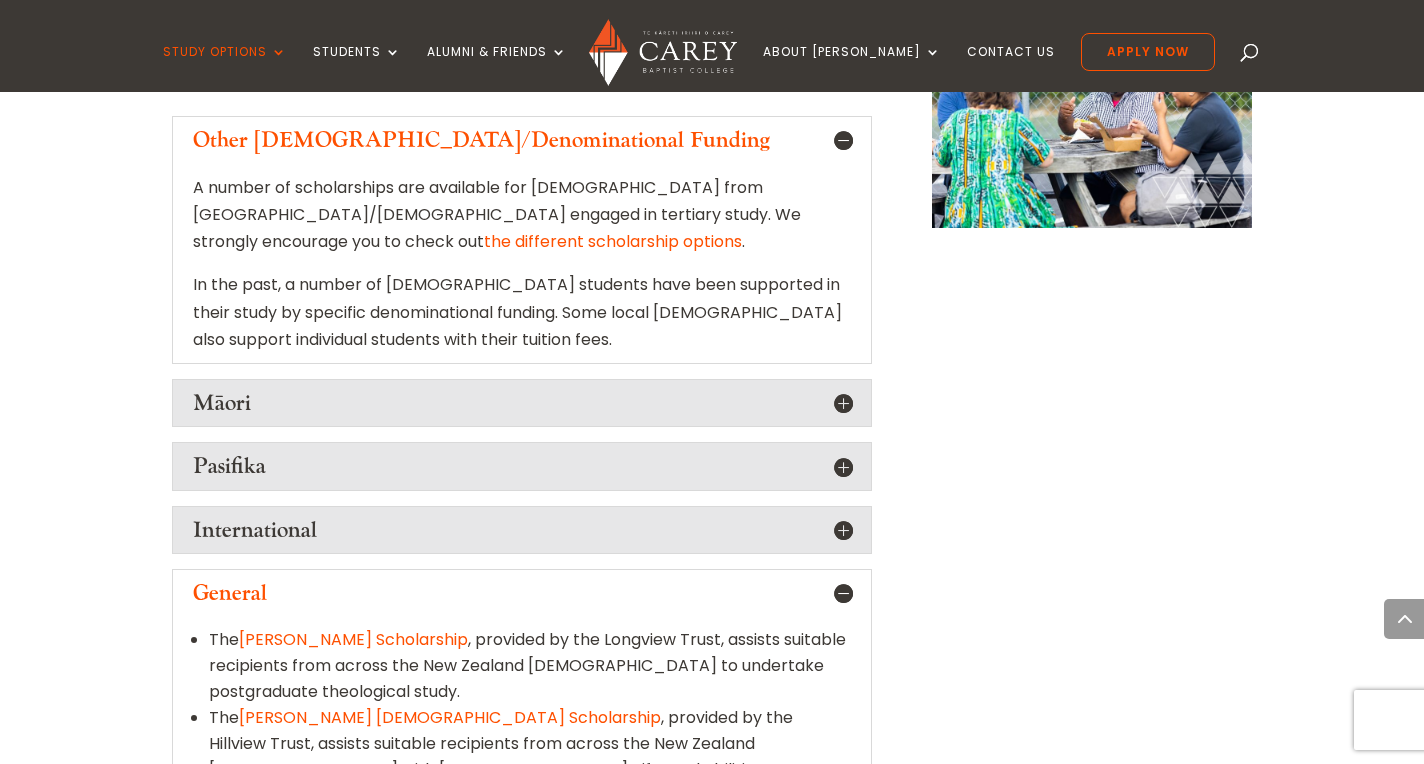 click on "Matt Alexander Scholarship" at bounding box center (353, 639) 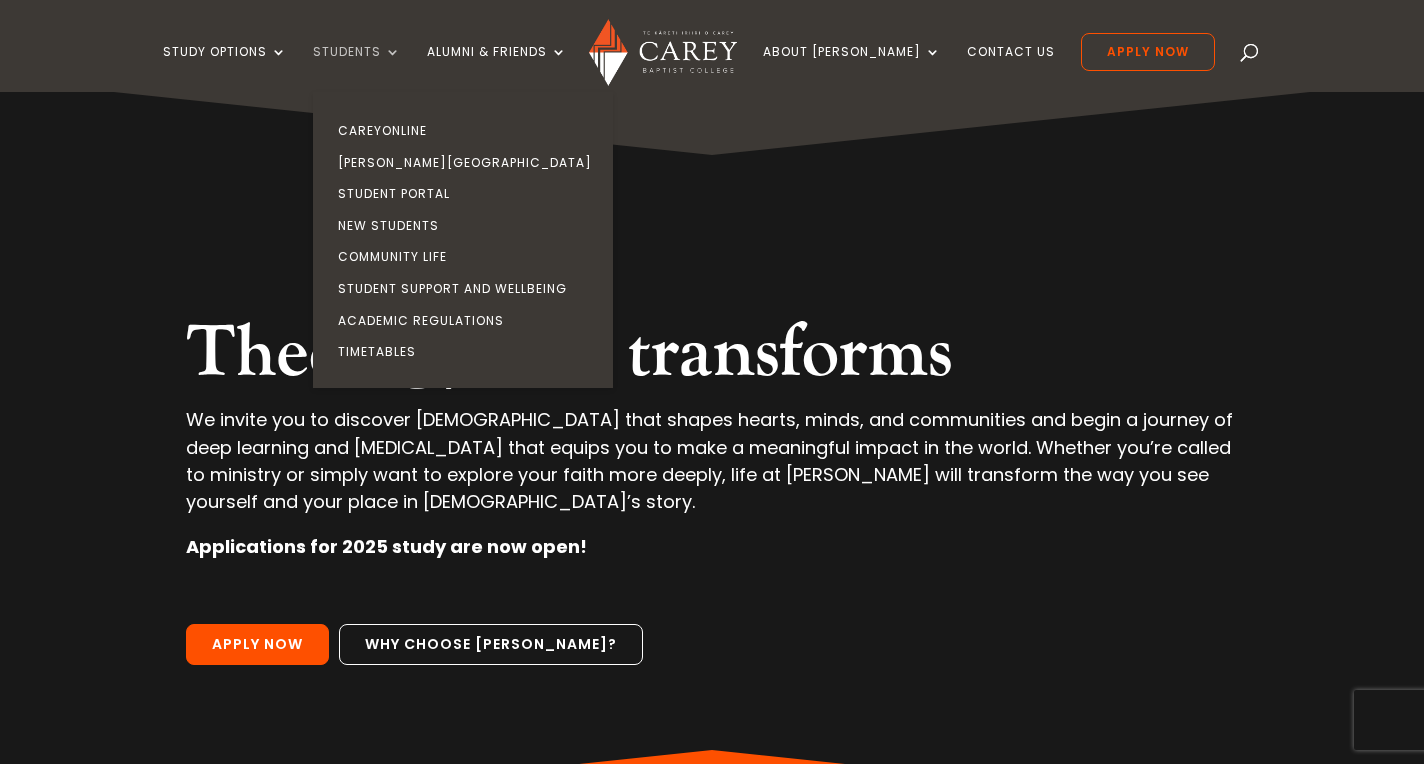 scroll, scrollTop: 0, scrollLeft: 0, axis: both 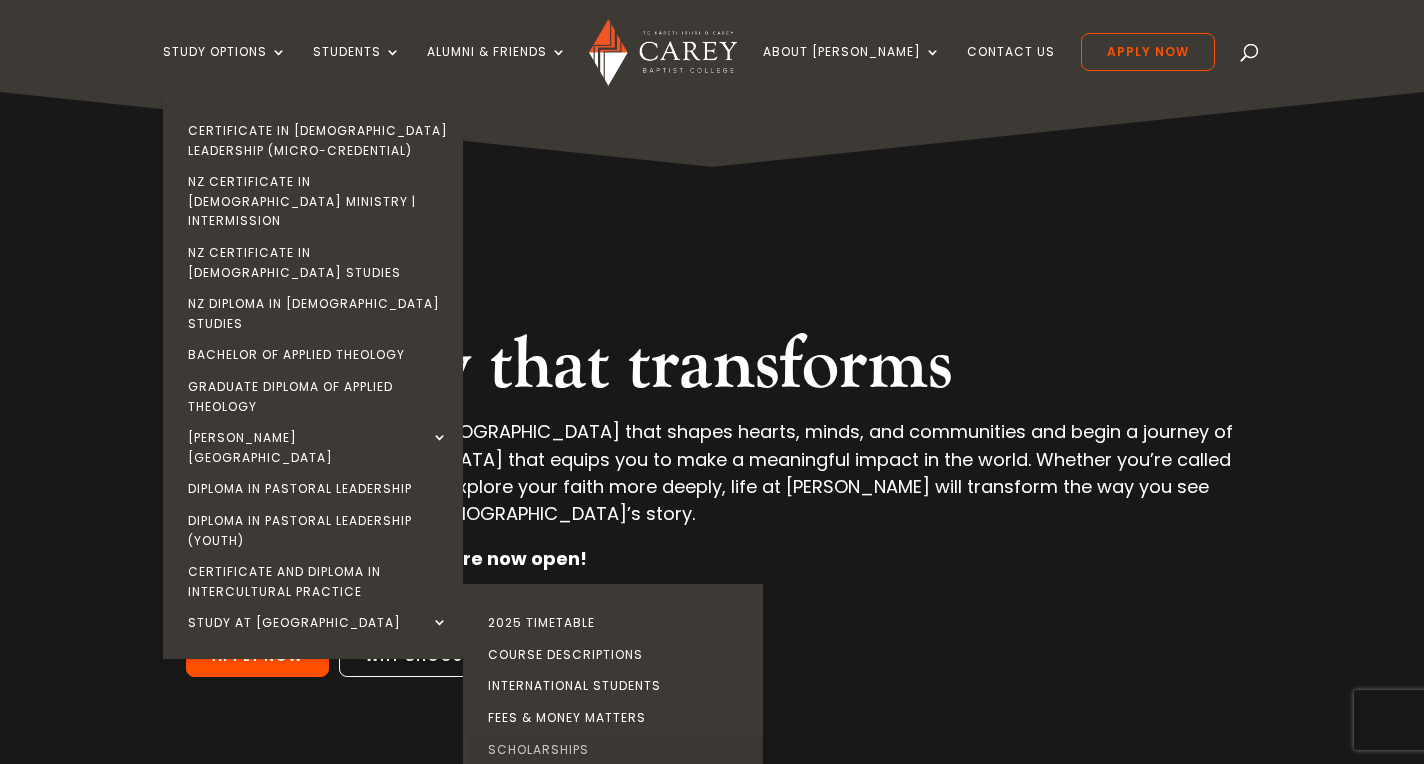 click on "Scholarships" at bounding box center (618, 750) 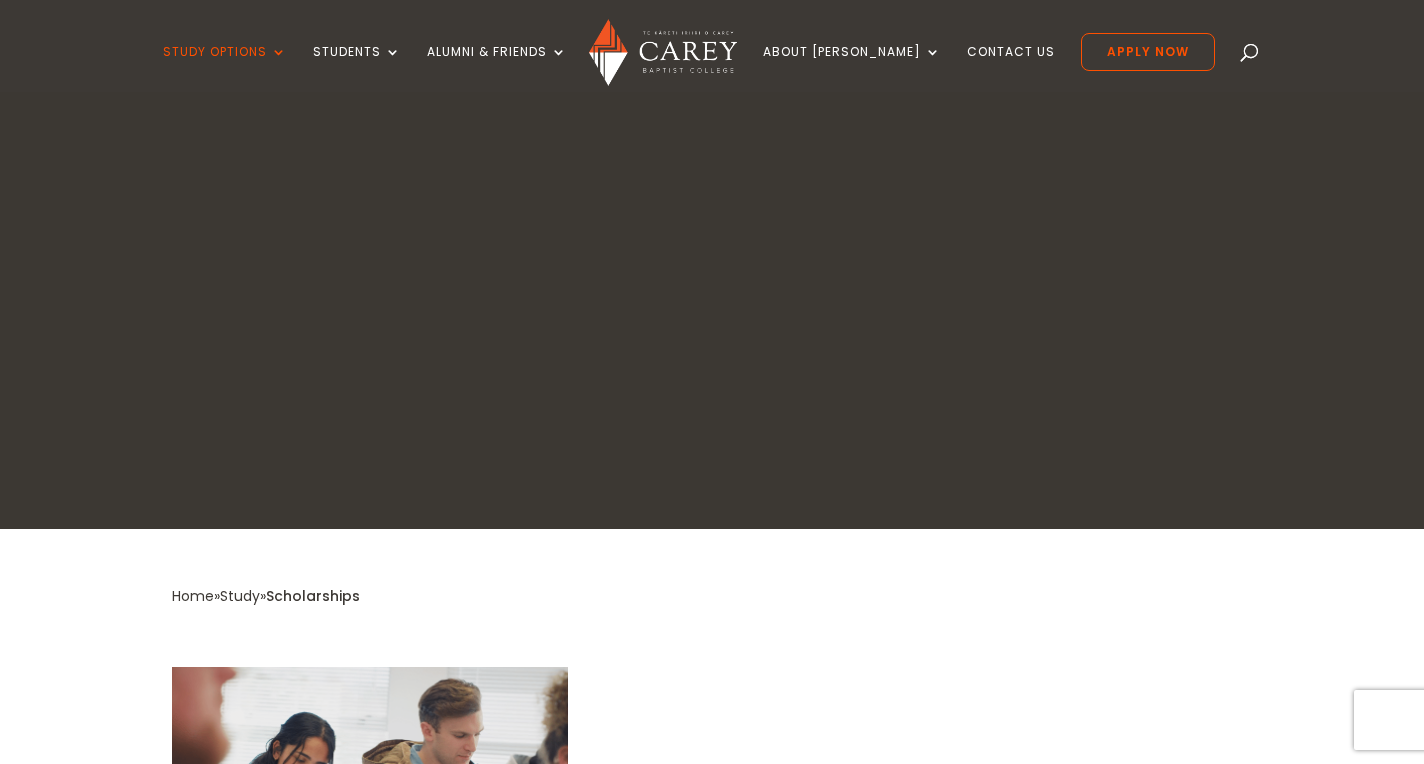 scroll, scrollTop: 0, scrollLeft: 0, axis: both 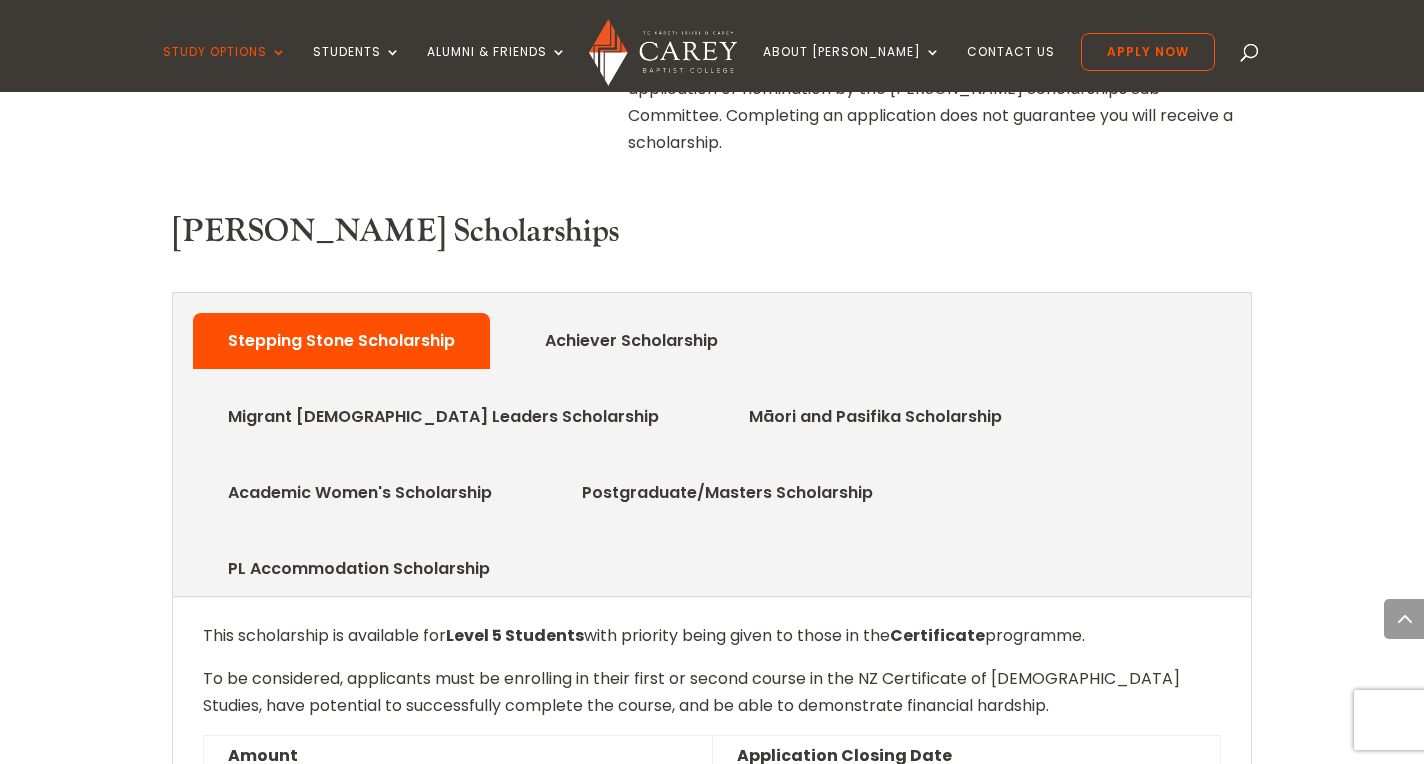 click on "Achiever Scholarship" at bounding box center [631, 341] 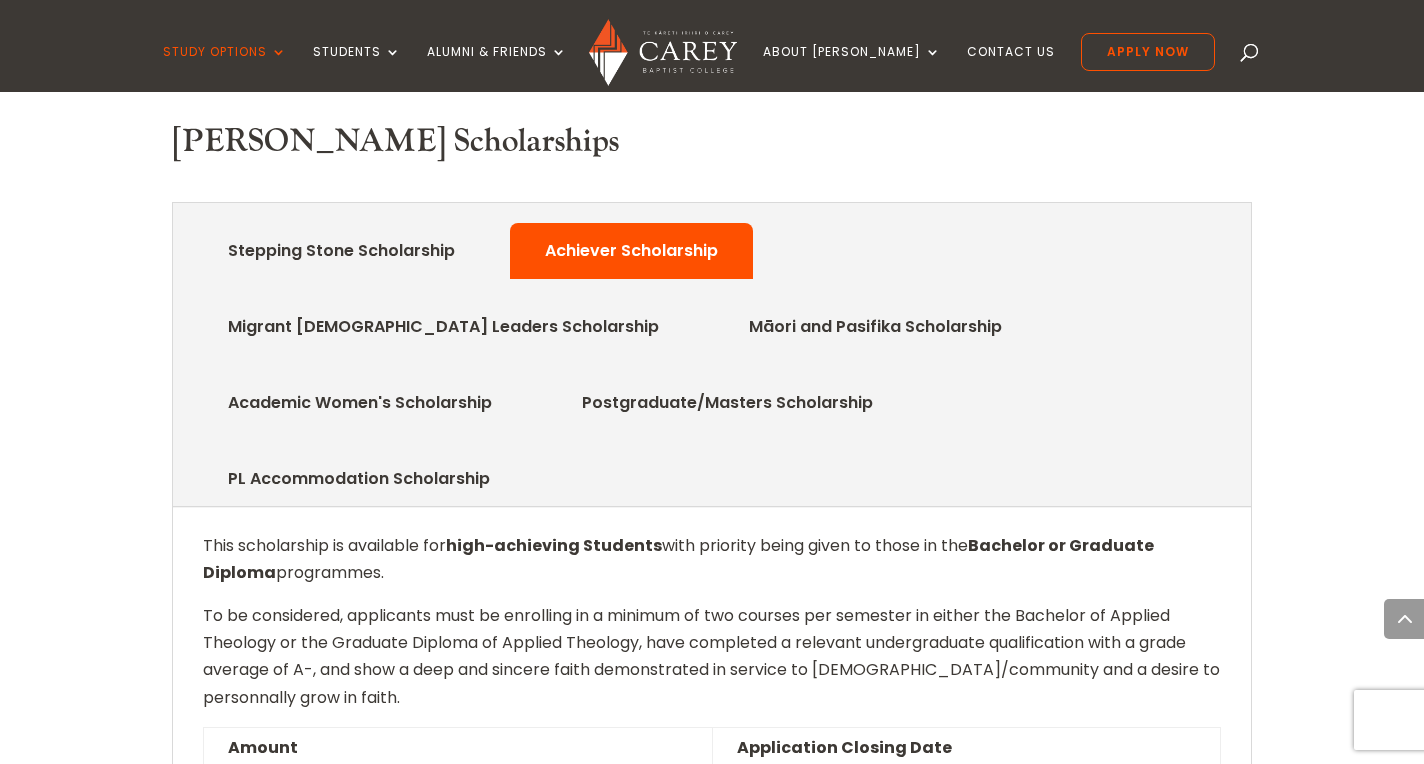scroll, scrollTop: 996, scrollLeft: 0, axis: vertical 